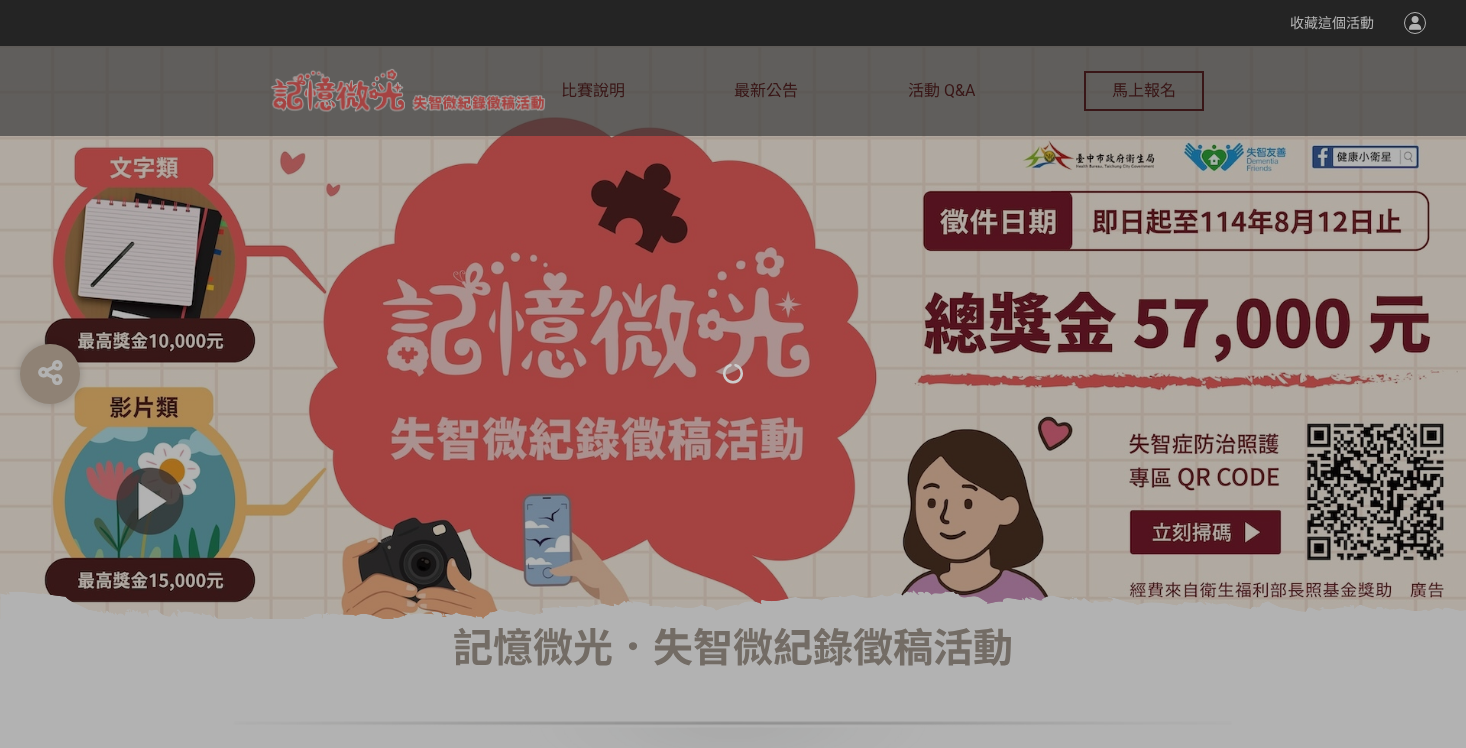 scroll, scrollTop: 0, scrollLeft: 0, axis: both 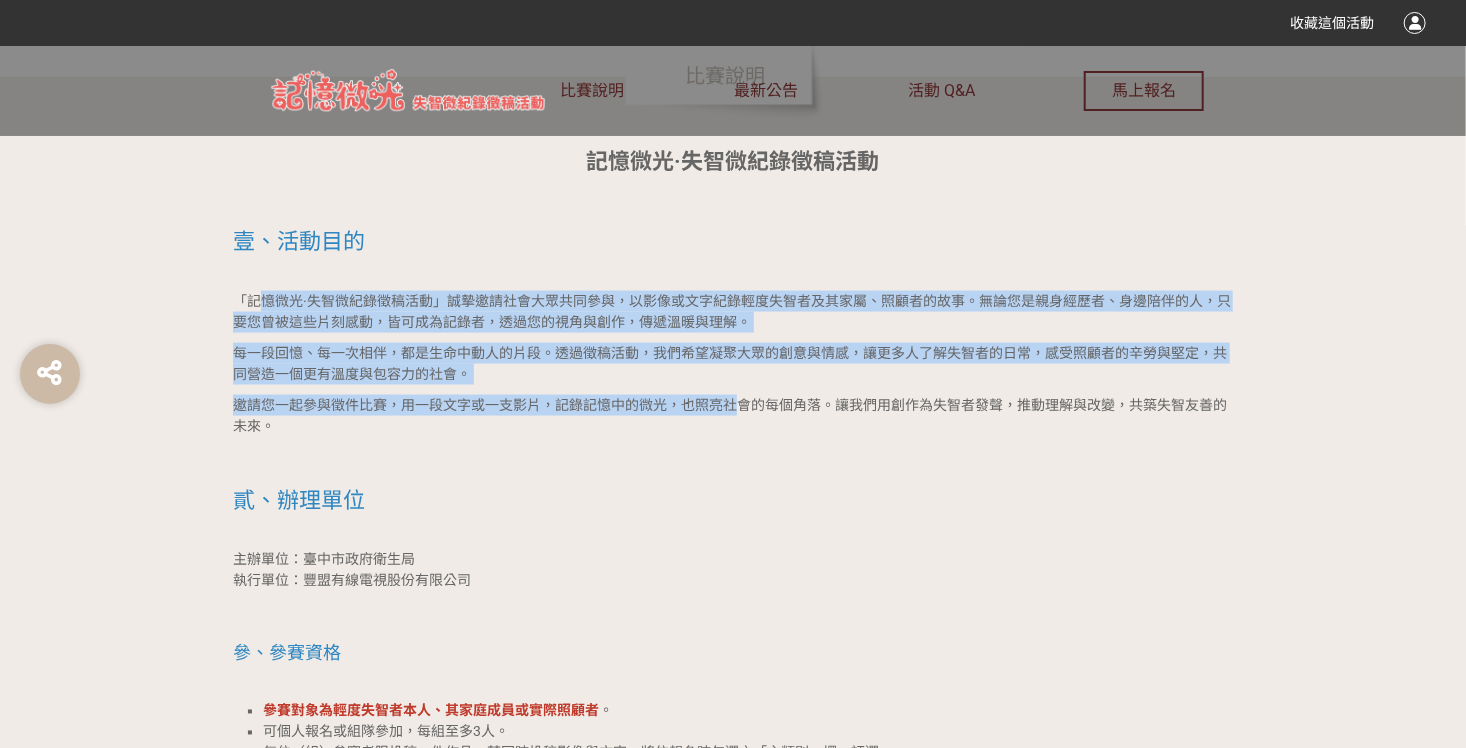 drag, startPoint x: 260, startPoint y: 302, endPoint x: 737, endPoint y: 396, distance: 486.17383 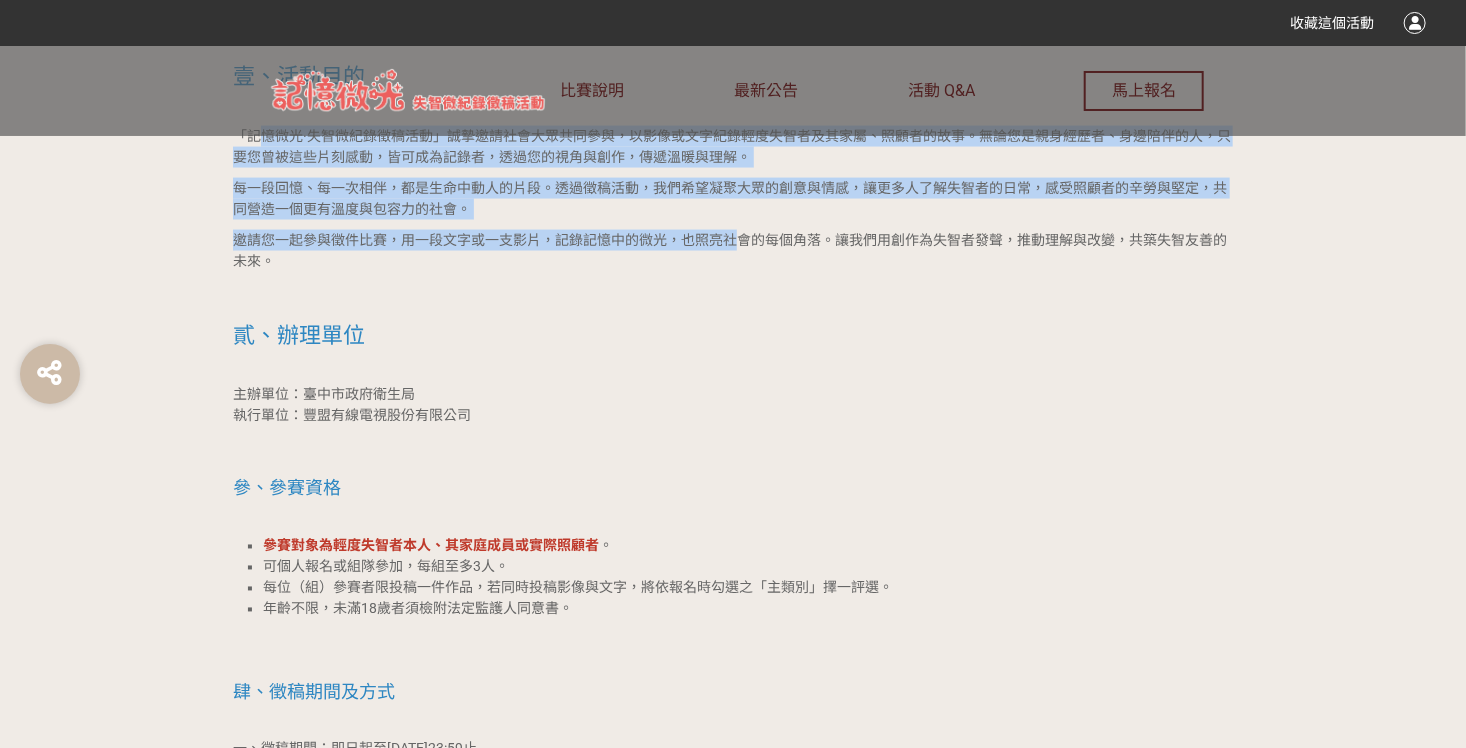scroll, scrollTop: 1500, scrollLeft: 0, axis: vertical 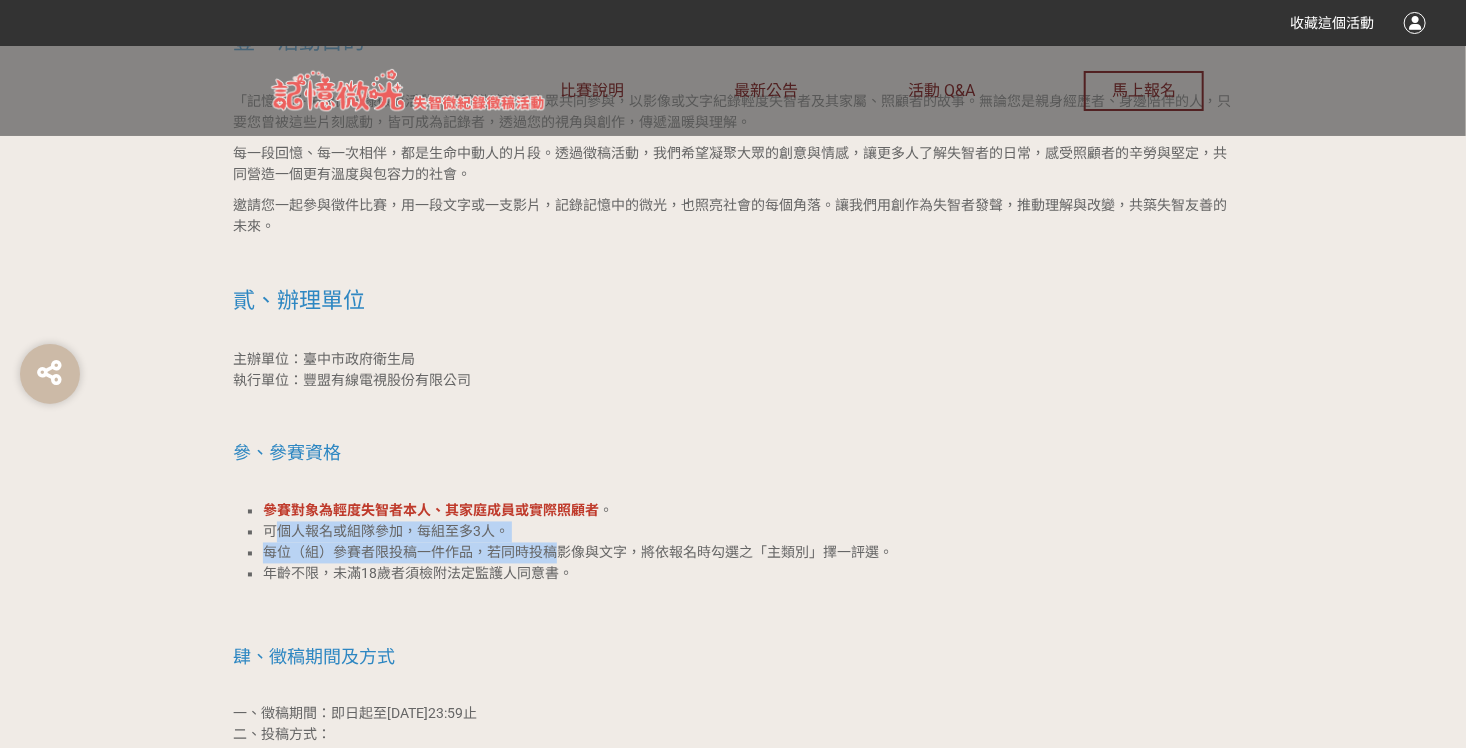 drag, startPoint x: 281, startPoint y: 528, endPoint x: 554, endPoint y: 563, distance: 275.23444 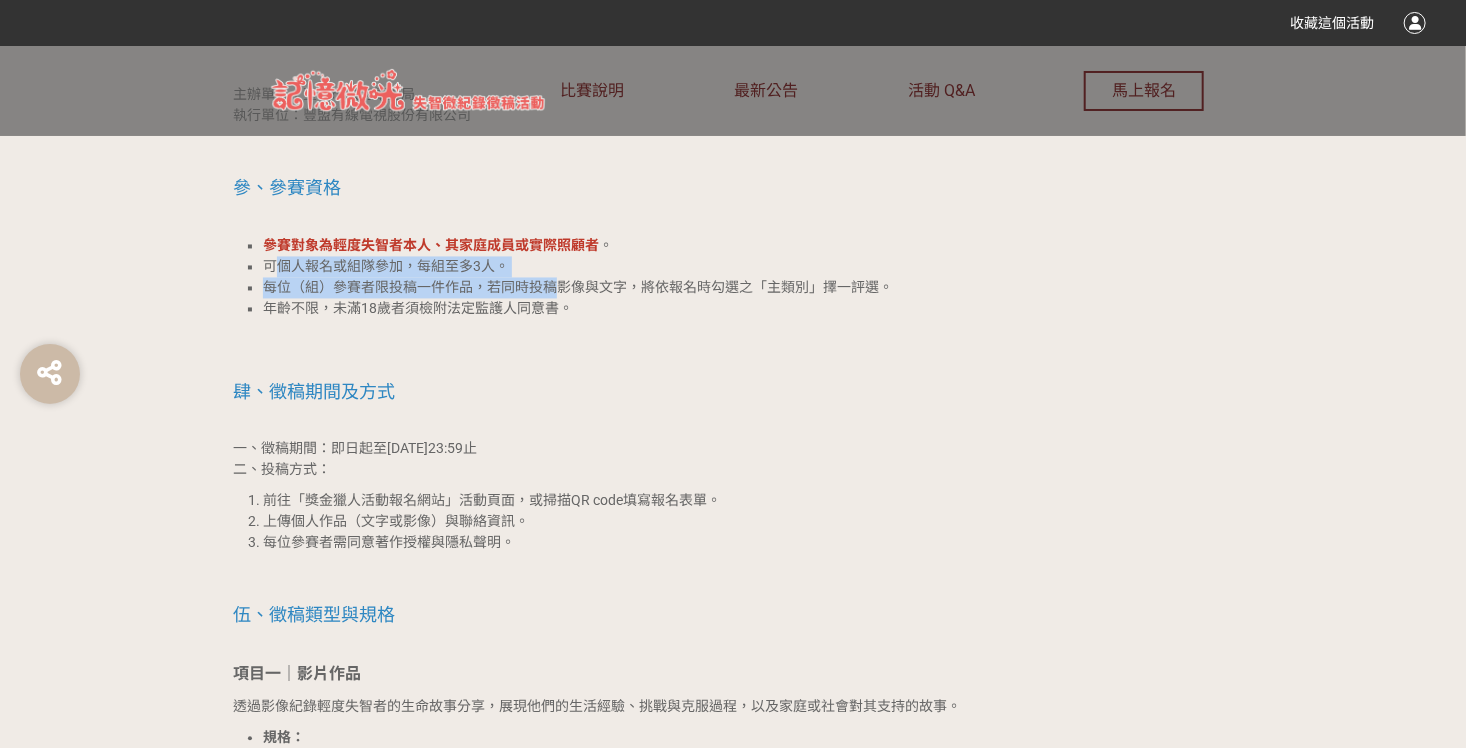 scroll, scrollTop: 1800, scrollLeft: 0, axis: vertical 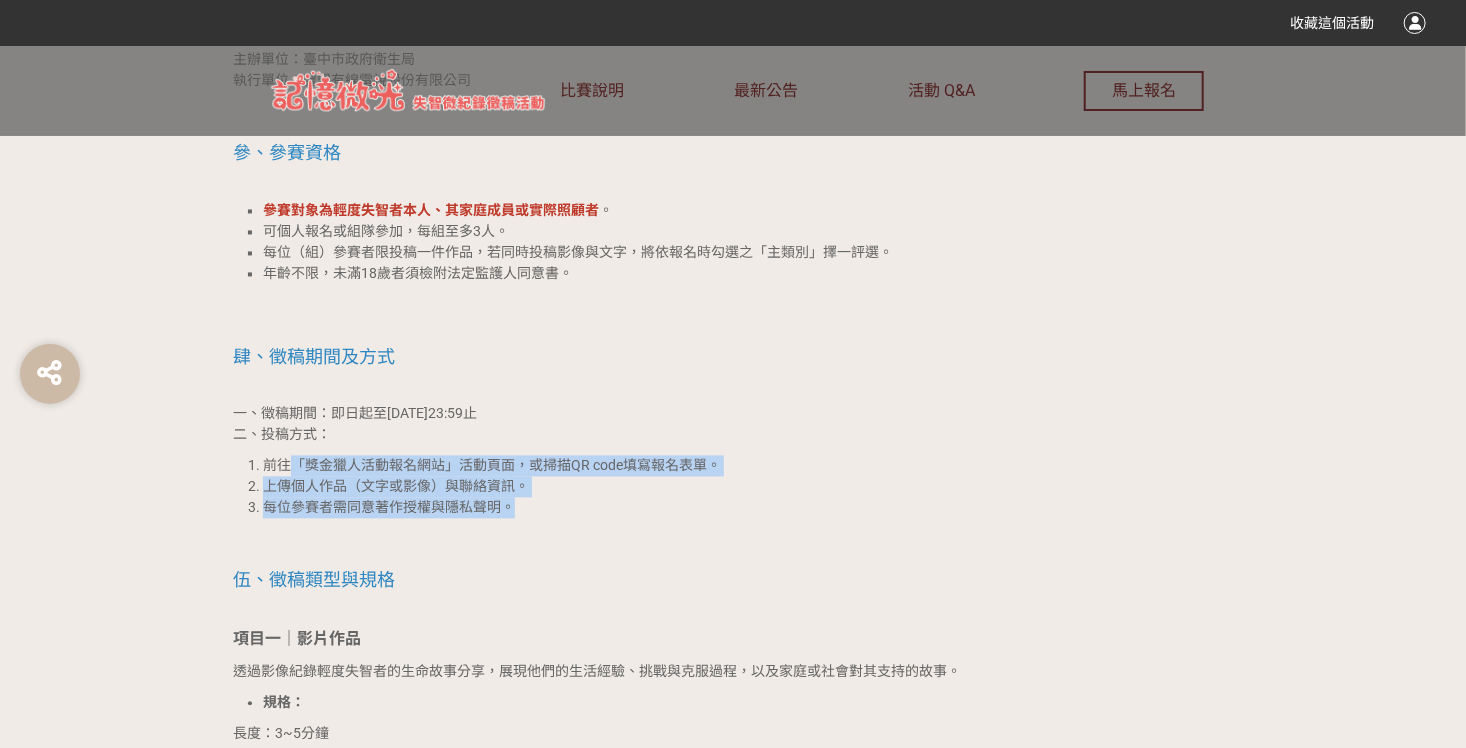 drag, startPoint x: 300, startPoint y: 468, endPoint x: 601, endPoint y: 509, distance: 303.7795 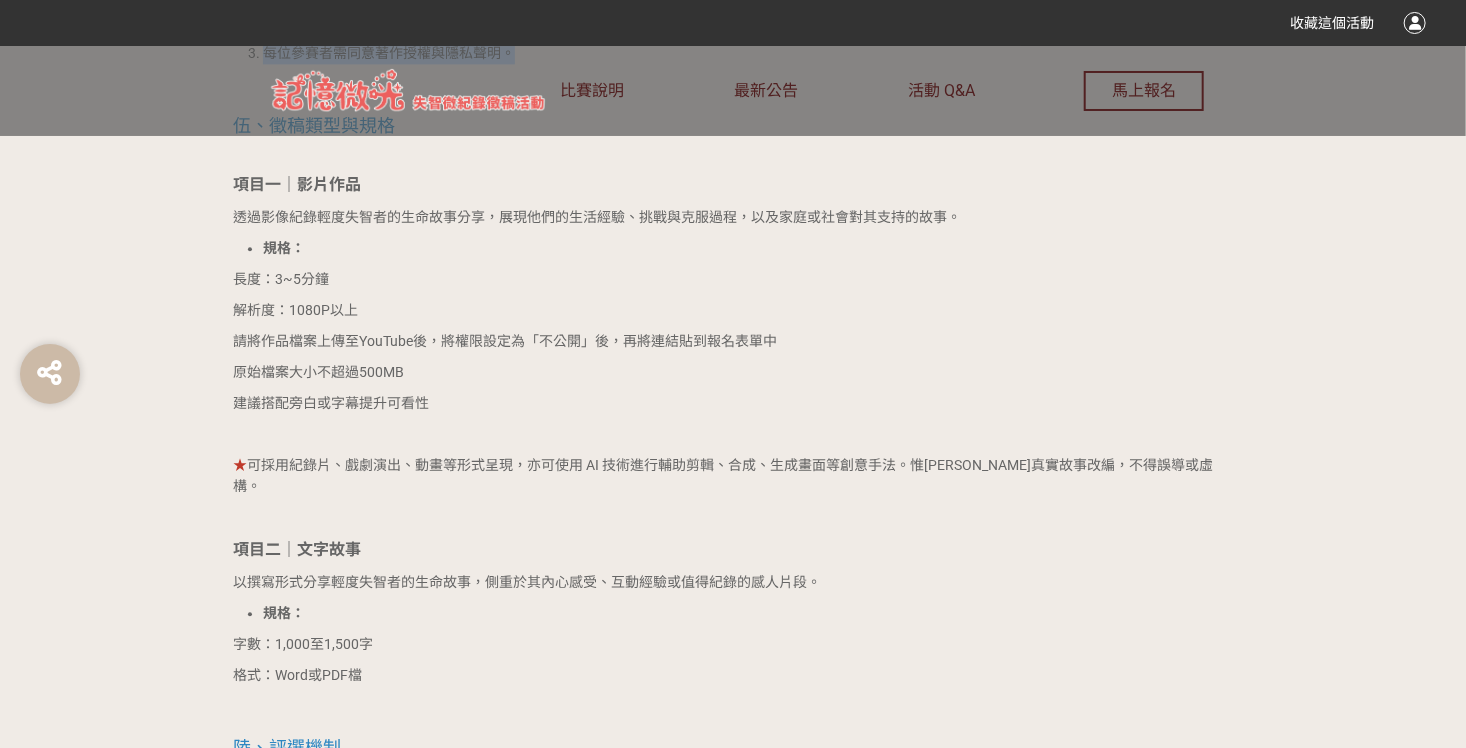 scroll, scrollTop: 2300, scrollLeft: 0, axis: vertical 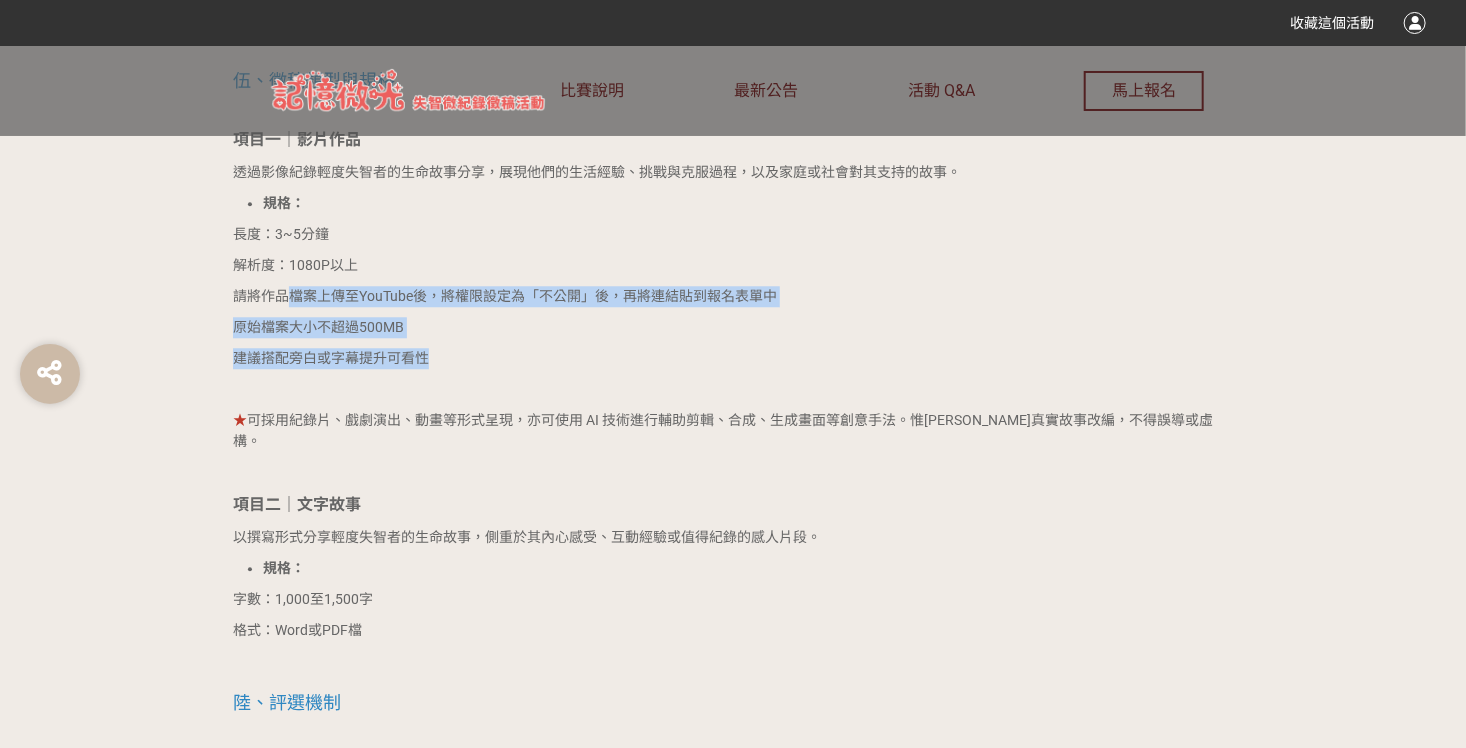 drag, startPoint x: 290, startPoint y: 303, endPoint x: 572, endPoint y: 348, distance: 285.56784 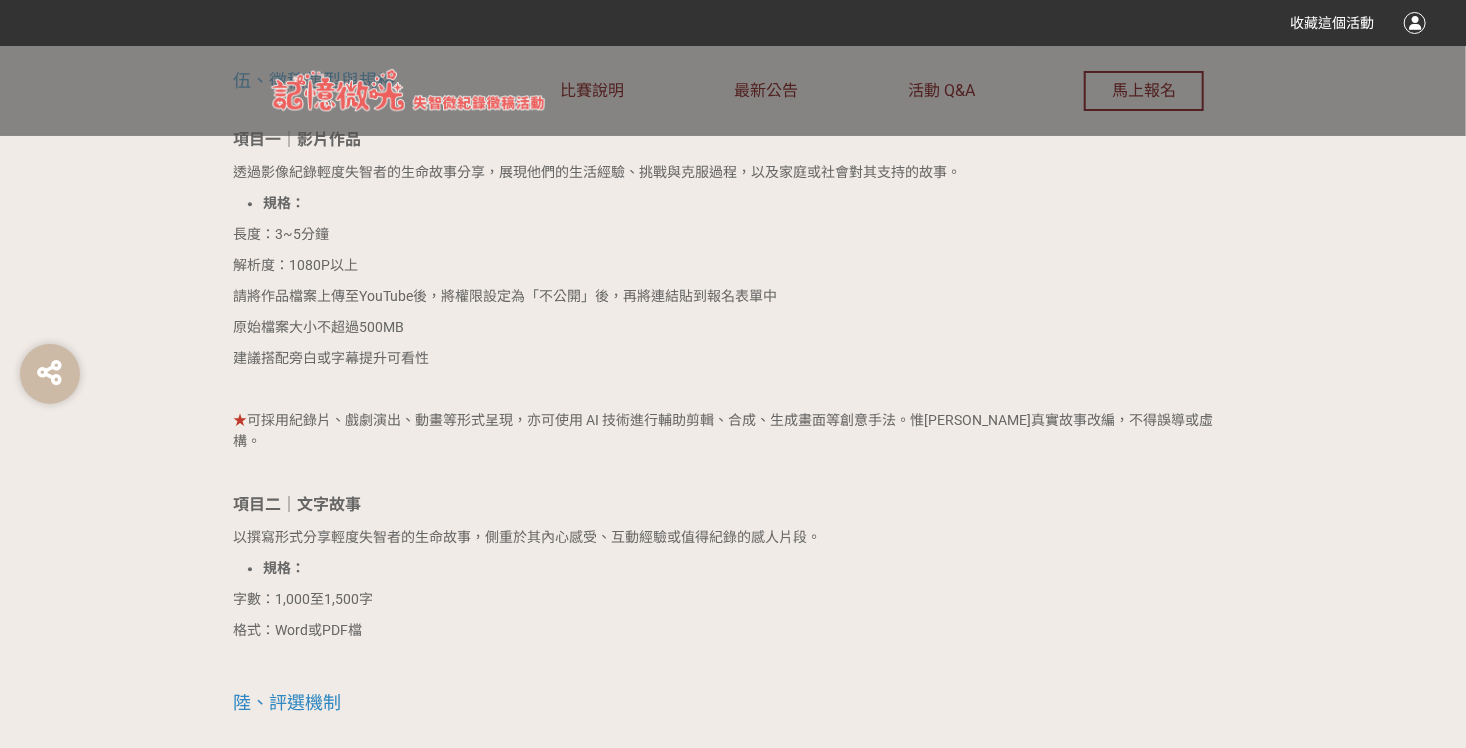 click on "★ 可採用紀錄片、戲劇演出、動畫等形式呈現，亦可使用 AI 技術進行輔助剪輯、合成、生成畫面等創意手法。惟[PERSON_NAME]真實故事改編，不得誤導或虛構。" at bounding box center (733, 431) 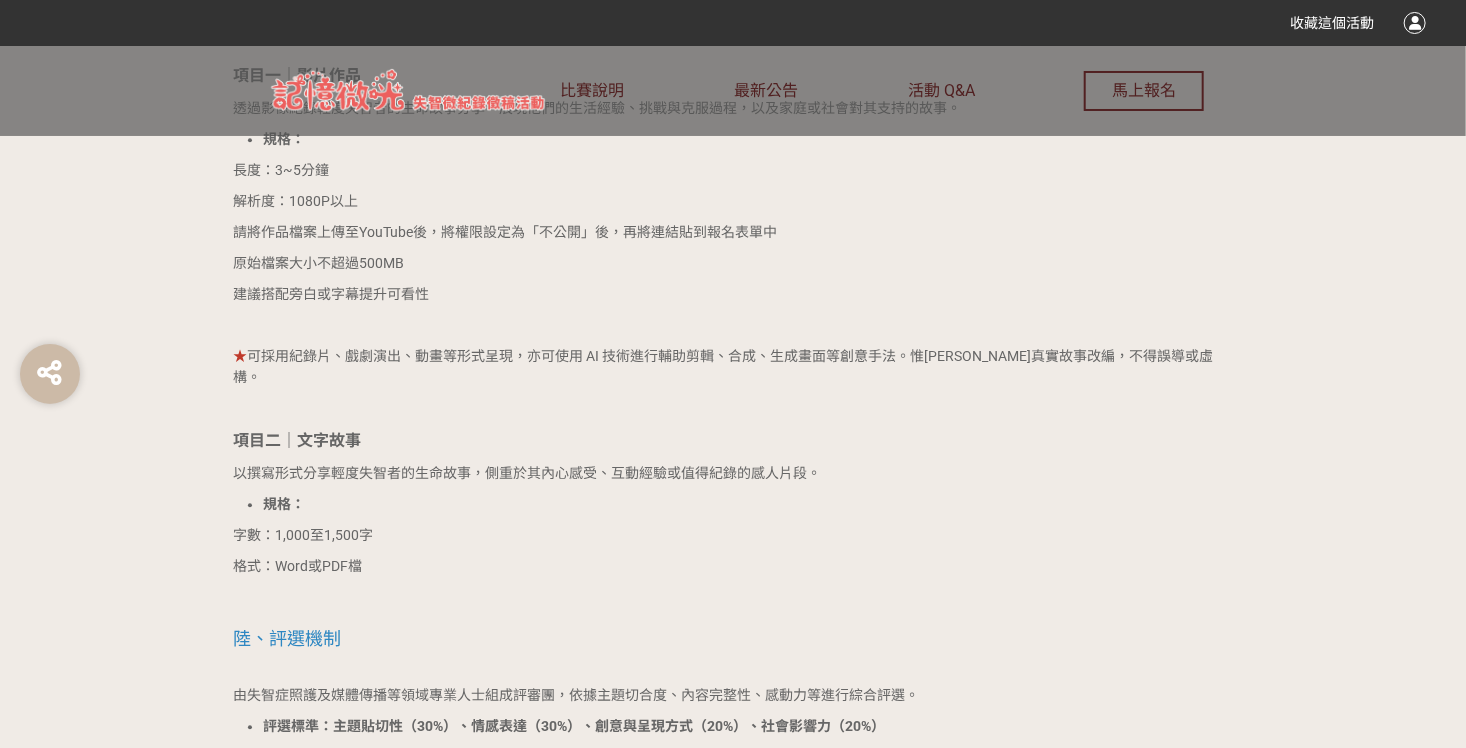 scroll, scrollTop: 2400, scrollLeft: 0, axis: vertical 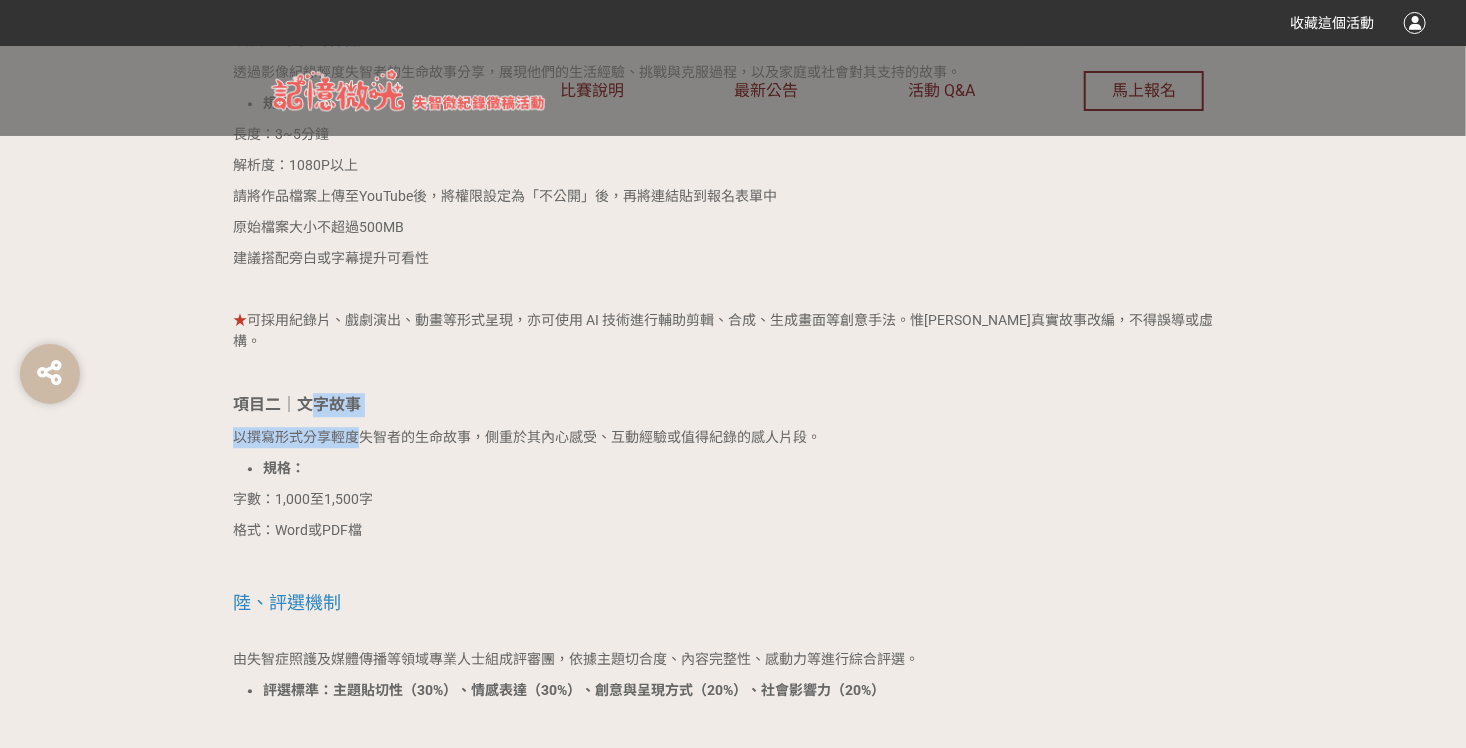 drag, startPoint x: 315, startPoint y: 379, endPoint x: 345, endPoint y: 429, distance: 58.30952 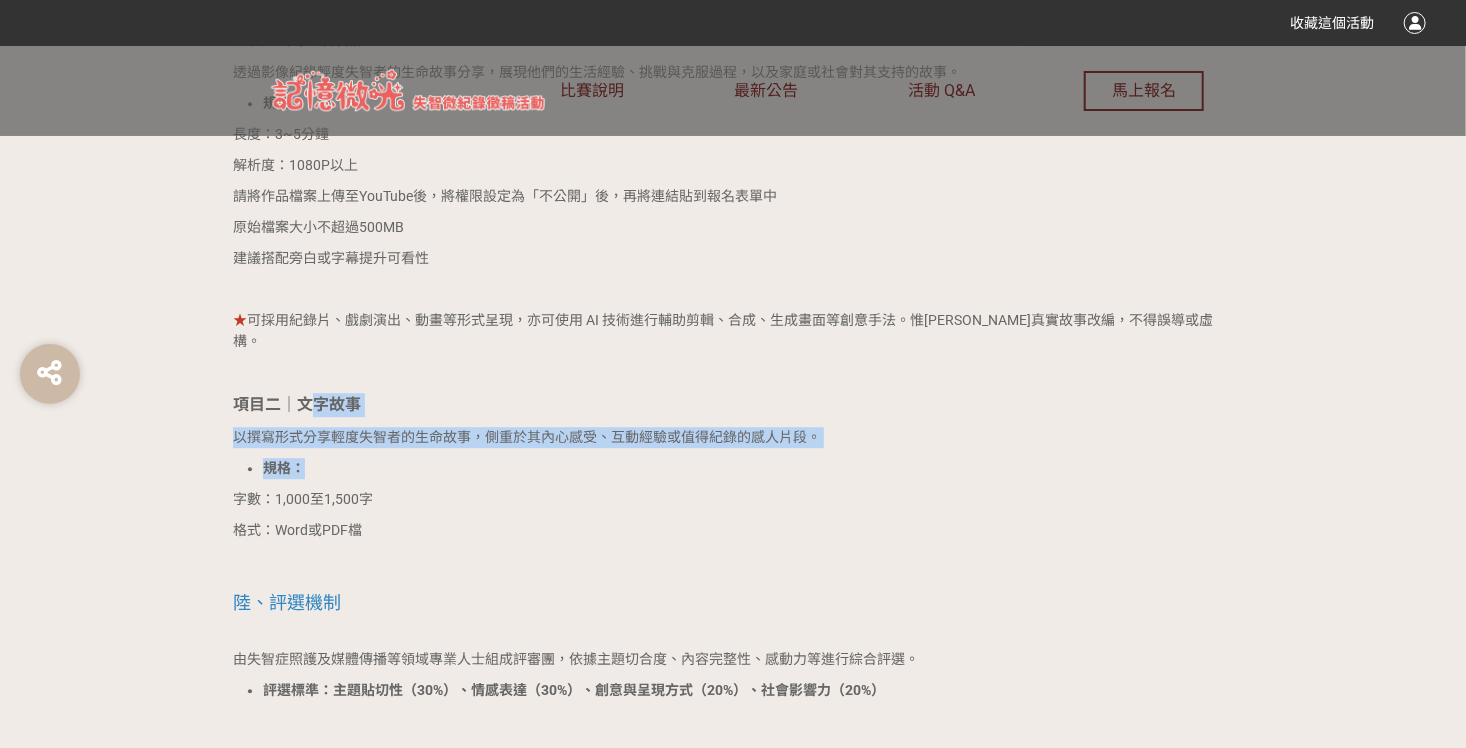 drag, startPoint x: 345, startPoint y: 429, endPoint x: 244, endPoint y: 448, distance: 102.77159 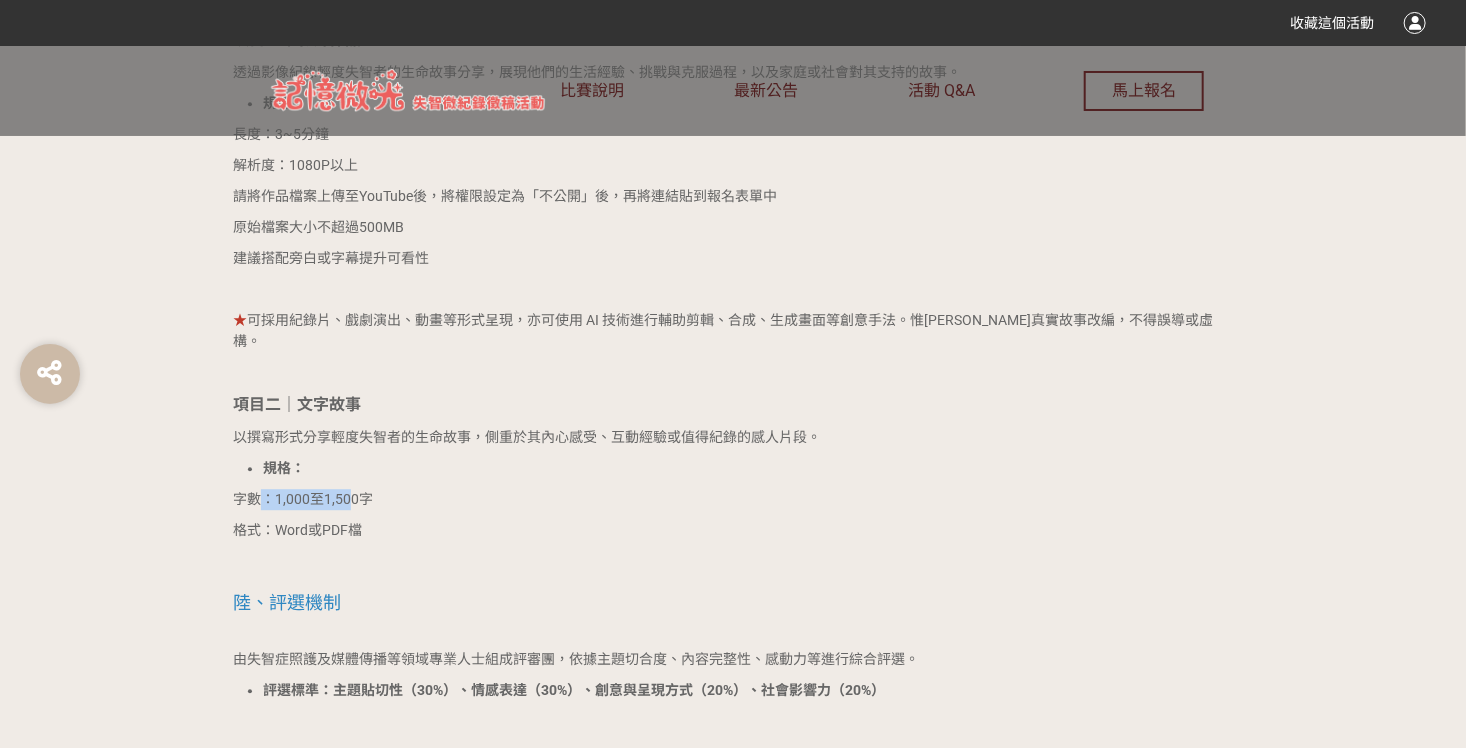 drag, startPoint x: 257, startPoint y: 470, endPoint x: 349, endPoint y: 472, distance: 92.021736 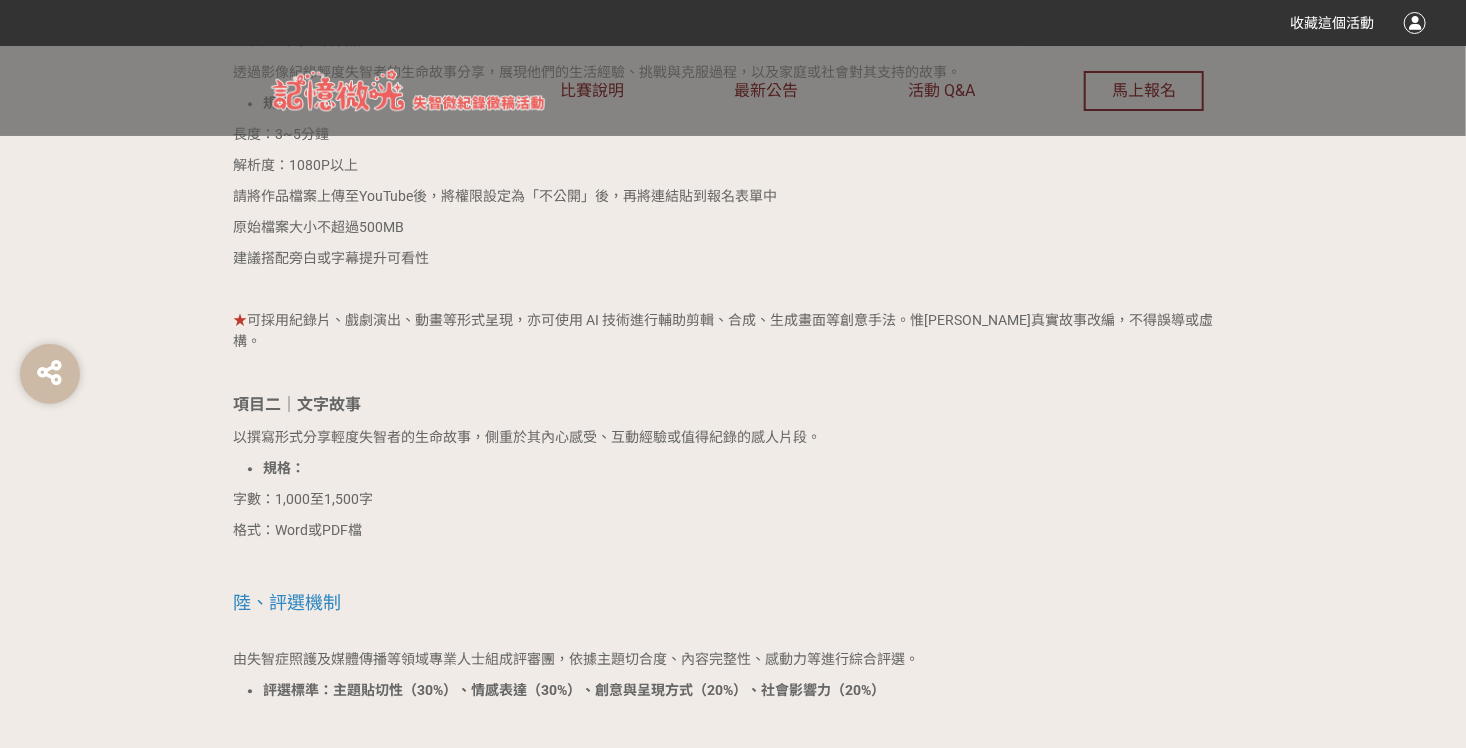 drag, startPoint x: 349, startPoint y: 472, endPoint x: 363, endPoint y: 472, distance: 14 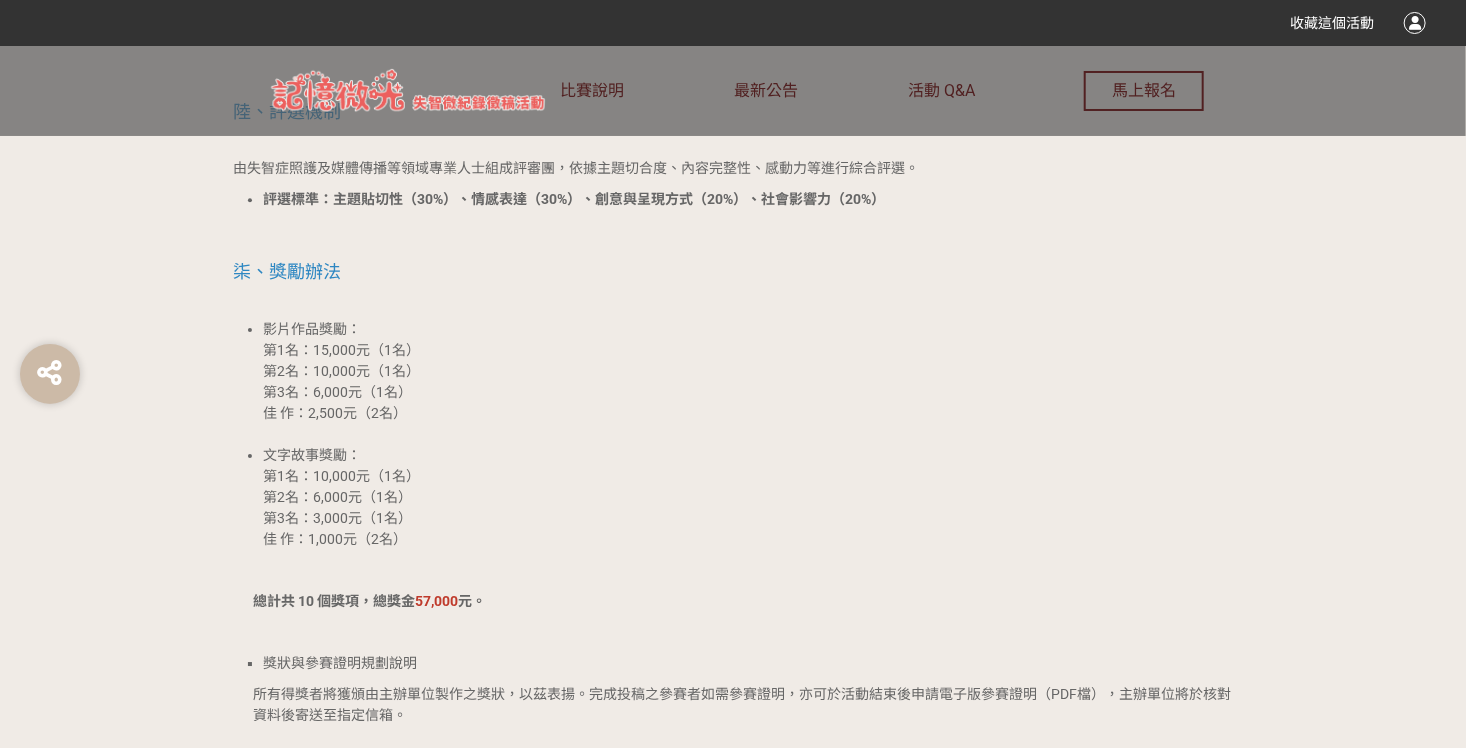 scroll, scrollTop: 2900, scrollLeft: 0, axis: vertical 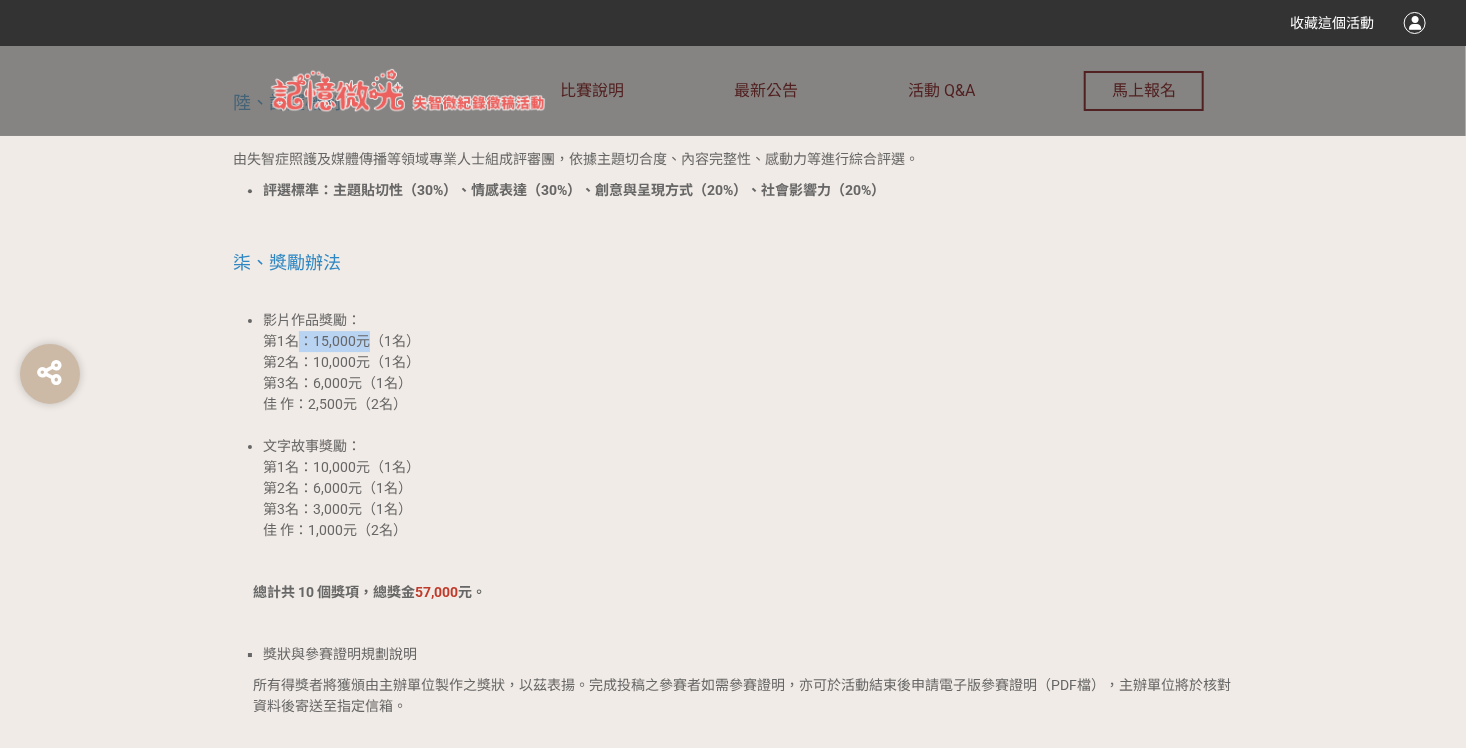 drag, startPoint x: 305, startPoint y: 329, endPoint x: 372, endPoint y: 327, distance: 67.02985 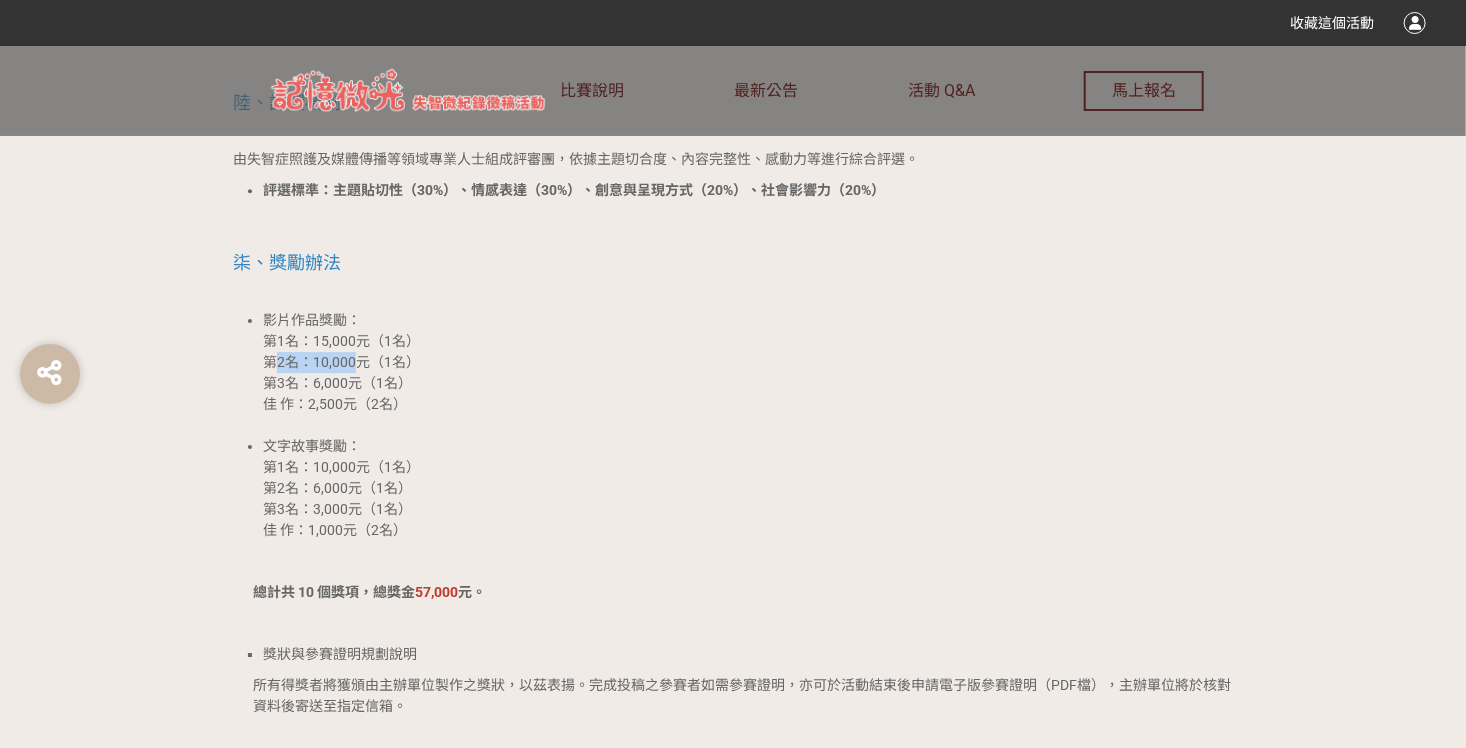 drag, startPoint x: 372, startPoint y: 327, endPoint x: 363, endPoint y: 347, distance: 21.931713 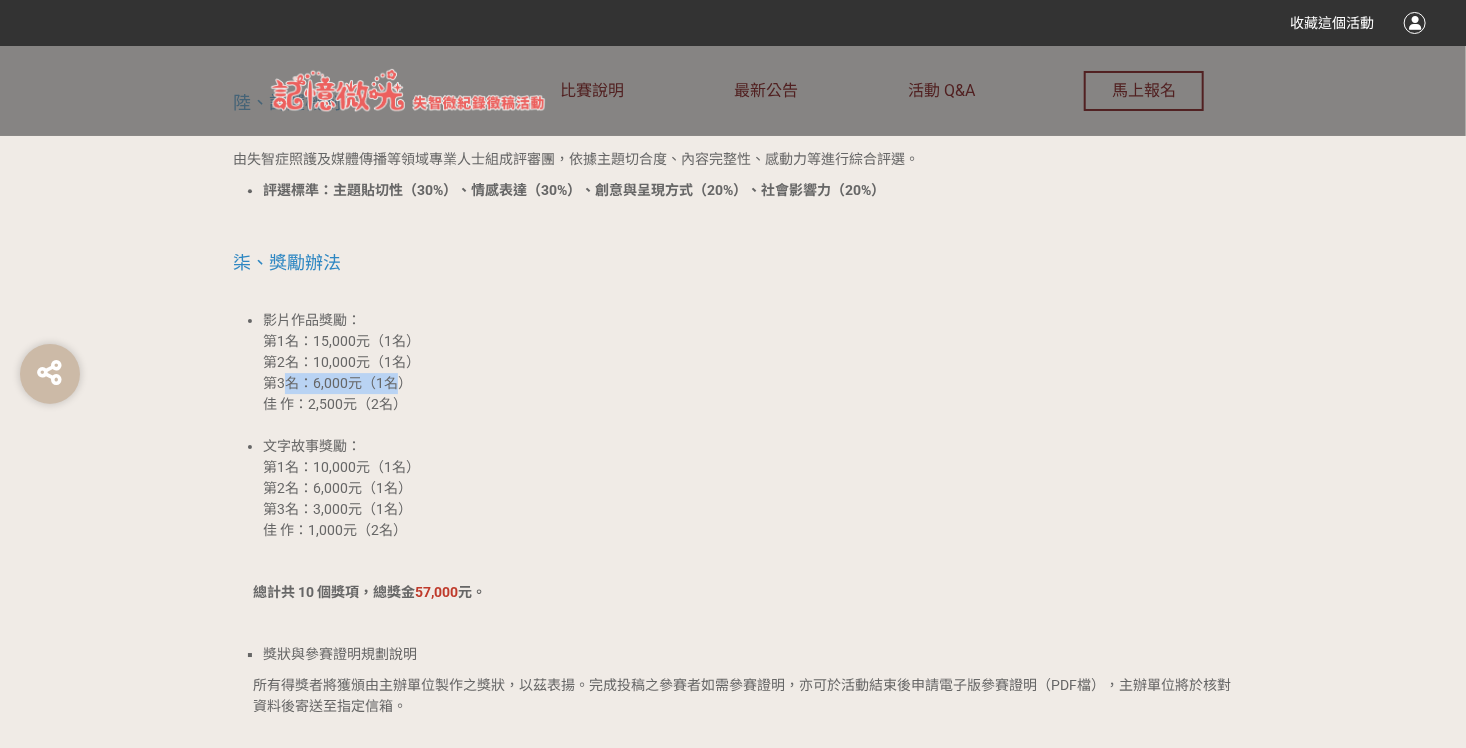 drag, startPoint x: 363, startPoint y: 347, endPoint x: 397, endPoint y: 360, distance: 36.40055 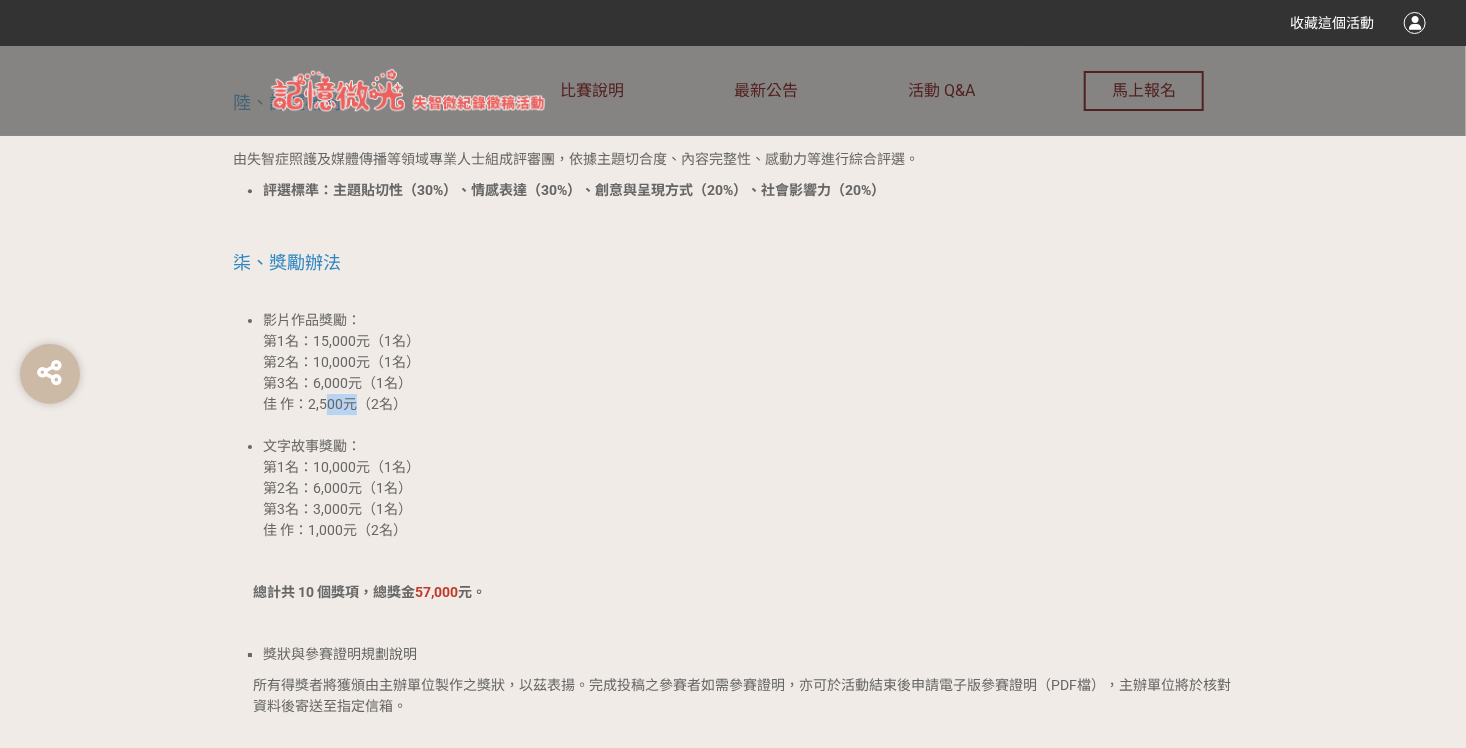 drag, startPoint x: 333, startPoint y: 385, endPoint x: 363, endPoint y: 384, distance: 30.016663 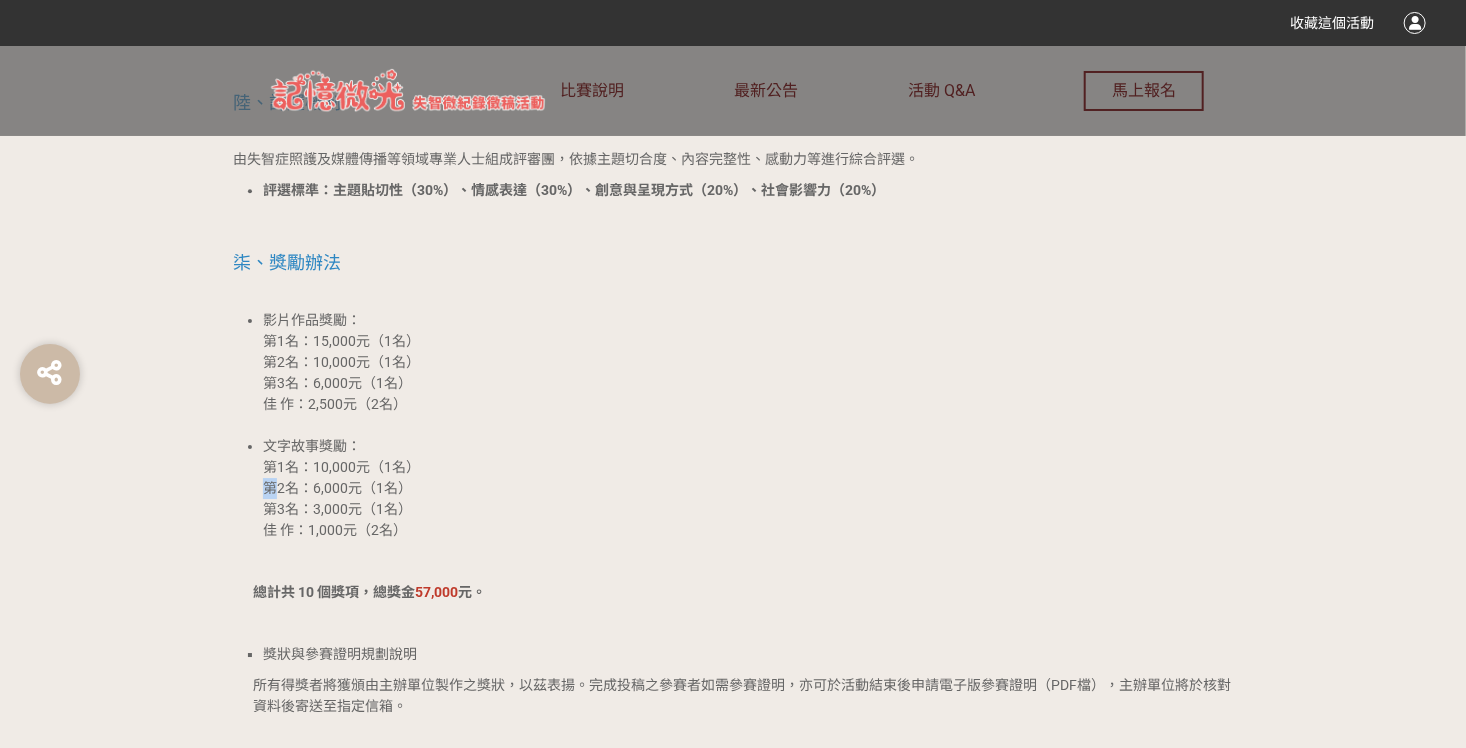 drag, startPoint x: 363, startPoint y: 384, endPoint x: 273, endPoint y: 464, distance: 120.41595 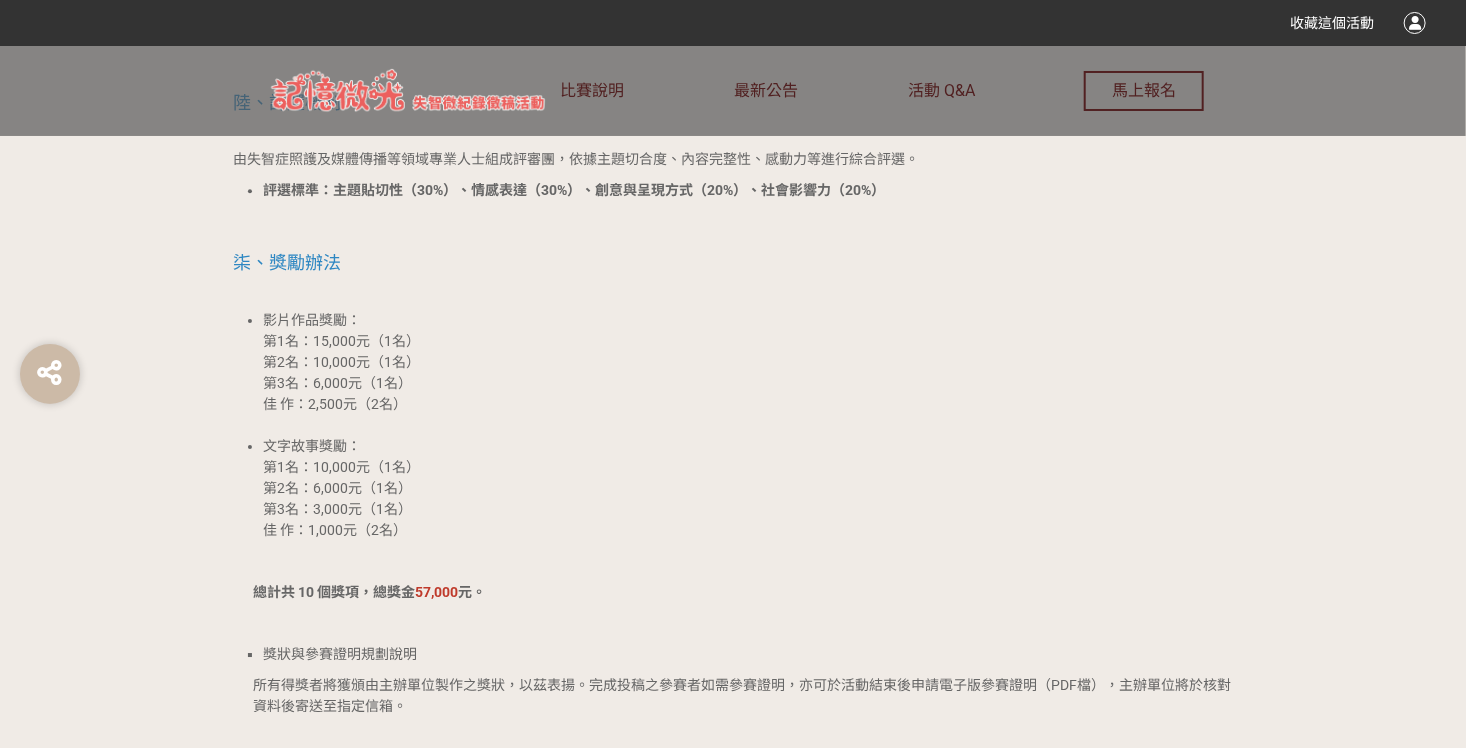 drag, startPoint x: 273, startPoint y: 464, endPoint x: 406, endPoint y: 532, distance: 149.37537 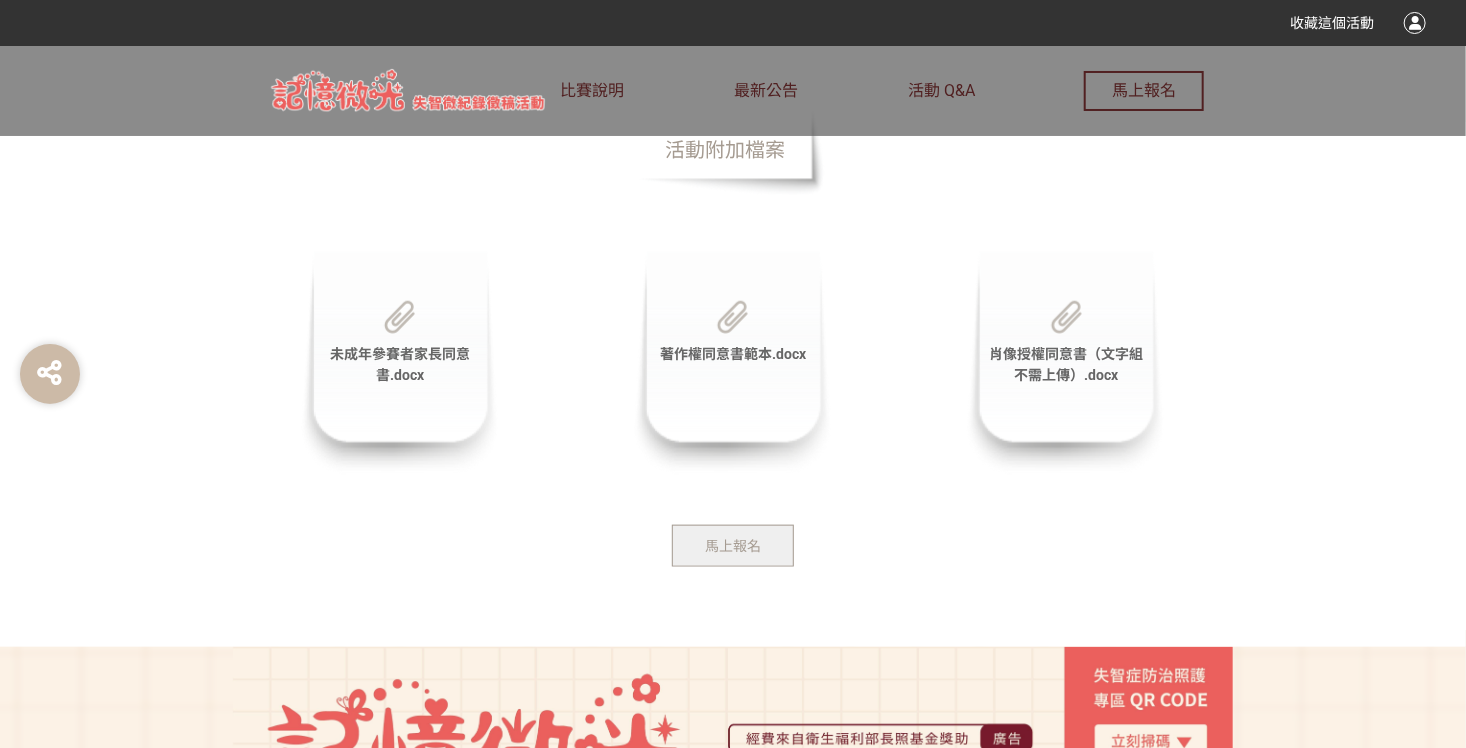 scroll, scrollTop: 4600, scrollLeft: 0, axis: vertical 